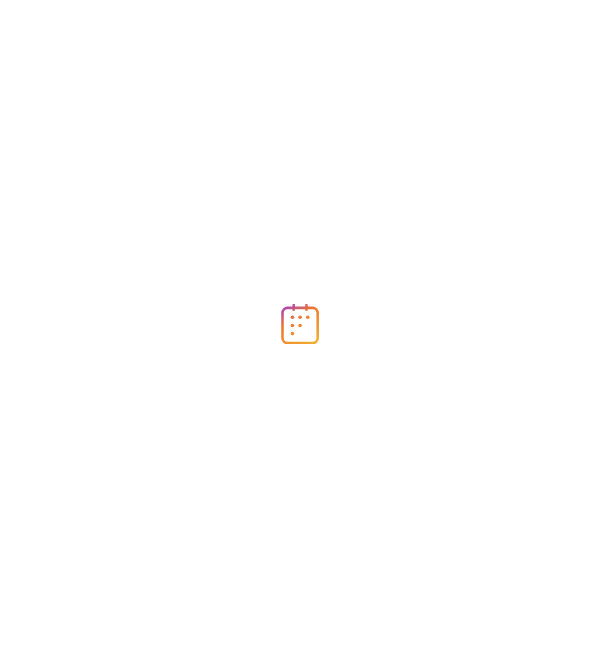 scroll, scrollTop: 0, scrollLeft: 0, axis: both 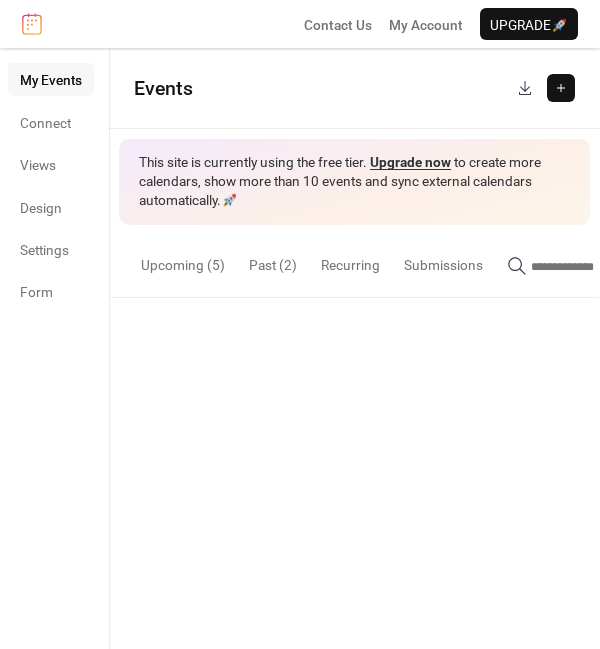 click at bounding box center (561, 88) 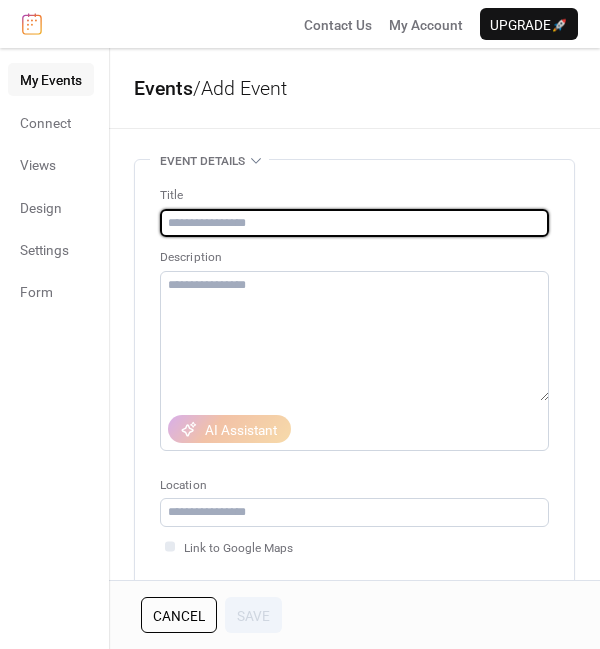 click at bounding box center (354, 223) 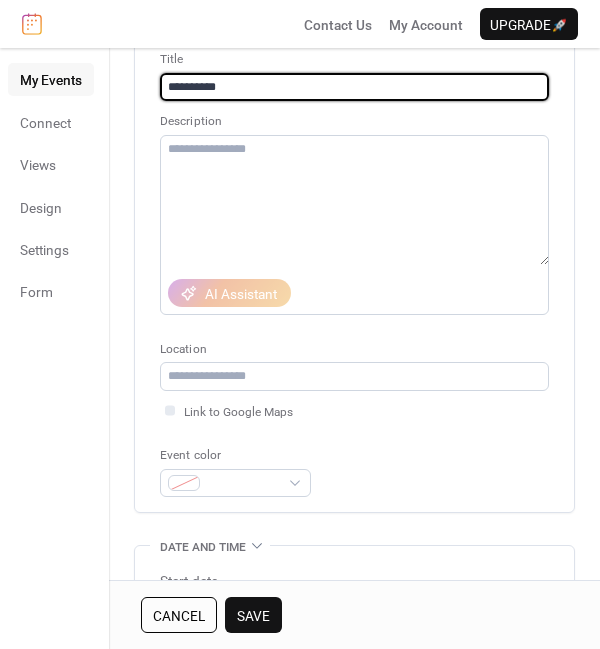 scroll, scrollTop: 140, scrollLeft: 0, axis: vertical 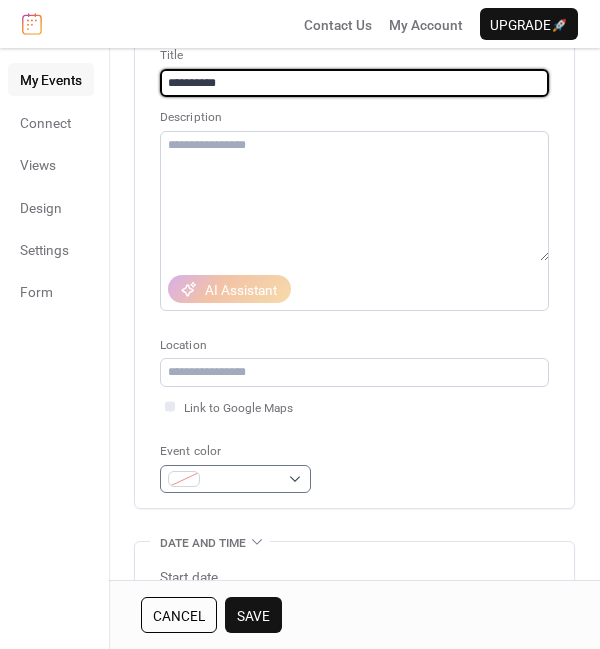type on "**********" 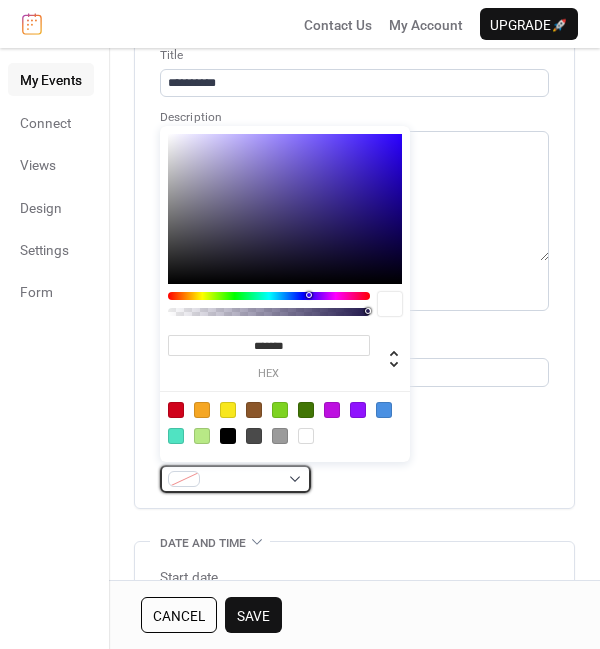 click at bounding box center (243, 480) 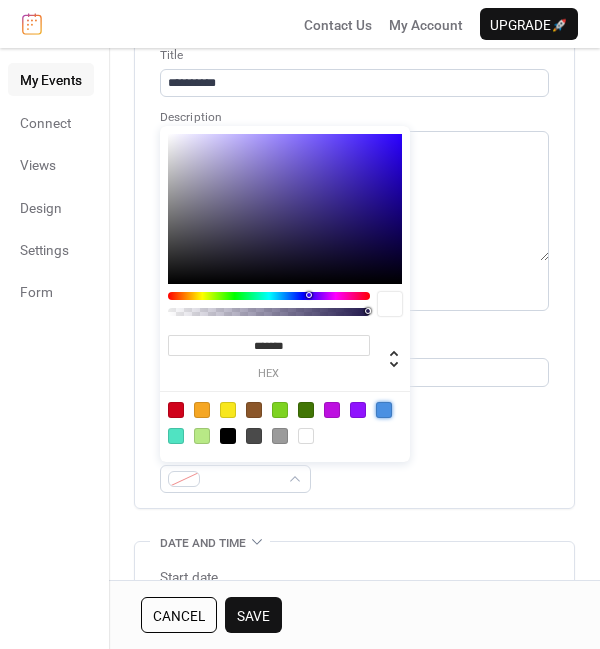 click at bounding box center (384, 410) 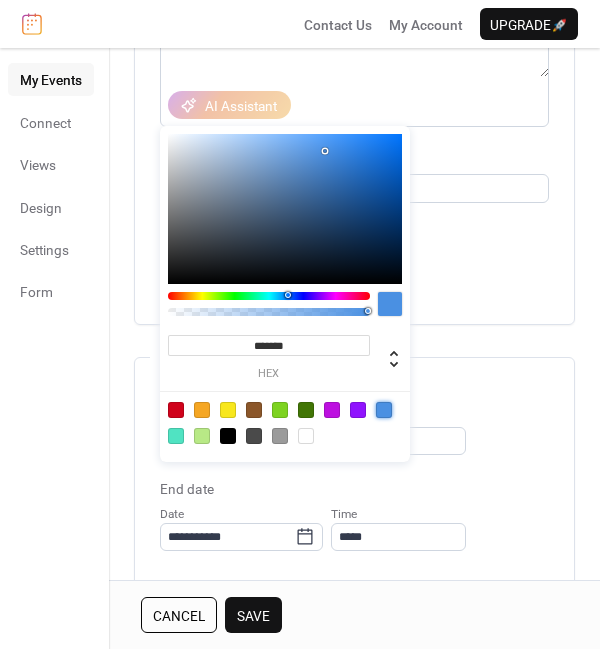 scroll, scrollTop: 331, scrollLeft: 0, axis: vertical 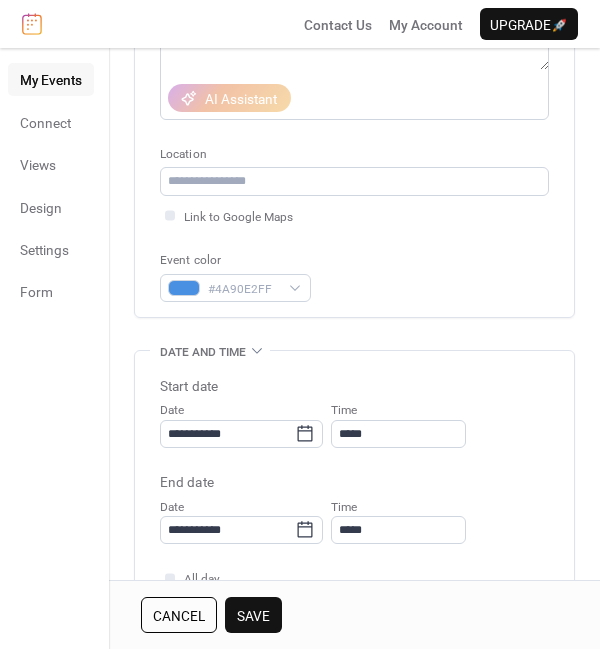 click on "Start date" at bounding box center [354, 386] 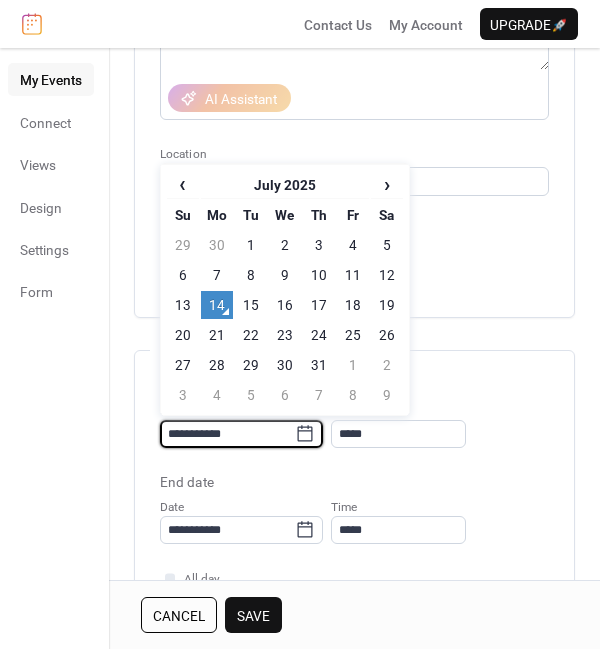 click on "**********" at bounding box center [227, 434] 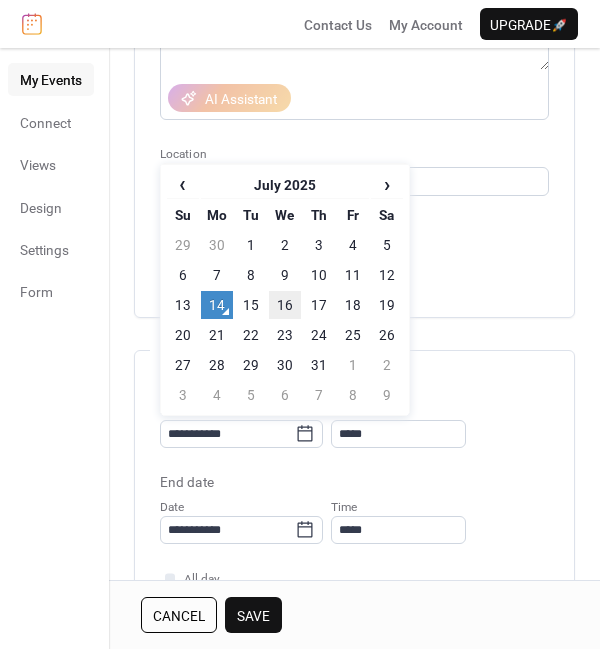 click on "16" at bounding box center (285, 305) 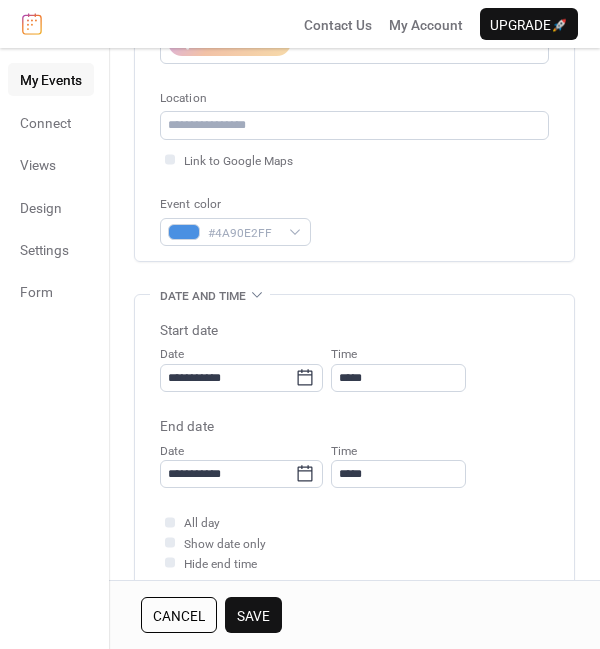 scroll, scrollTop: 389, scrollLeft: 0, axis: vertical 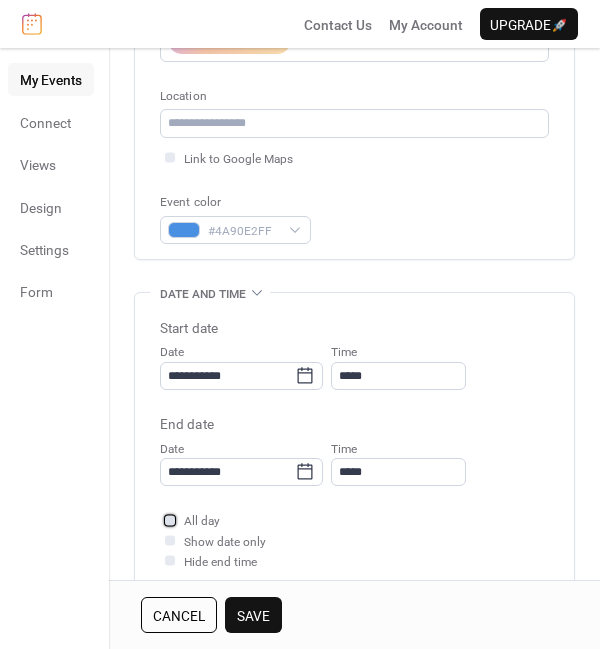 click at bounding box center (170, 520) 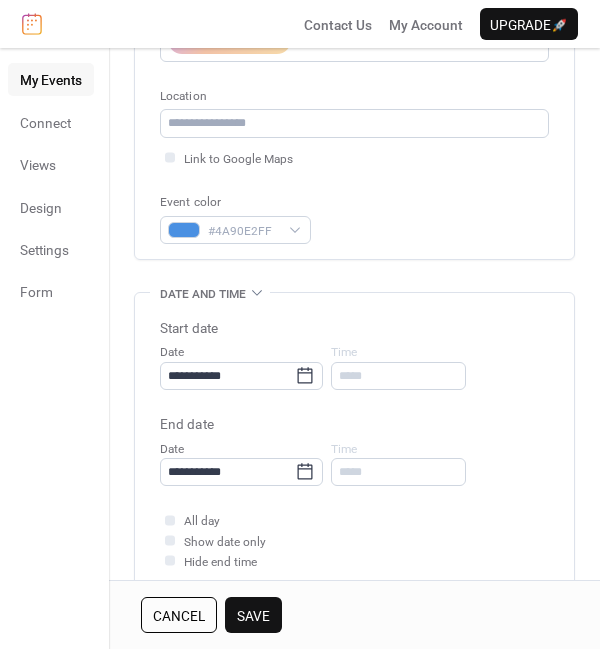 click on "Save" at bounding box center [253, 616] 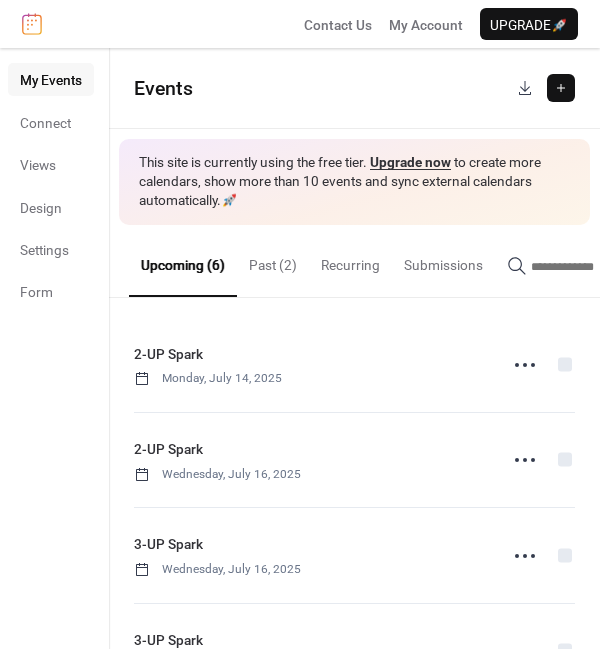 click on "Past (2)" at bounding box center (273, 260) 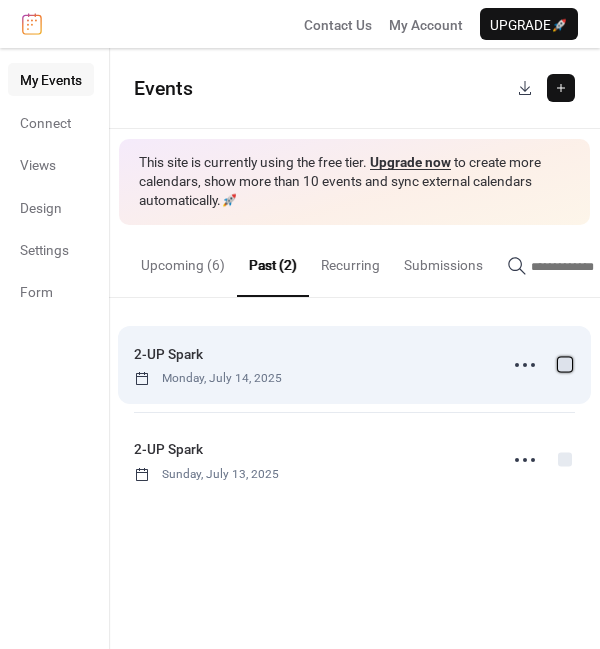 click at bounding box center [565, 364] 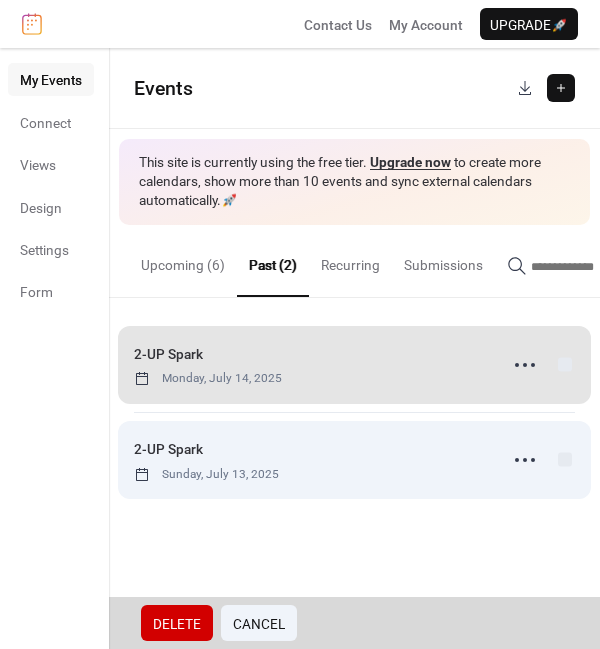 click on "2-UP Spark Sunday, July 13, 2025" at bounding box center (354, 460) 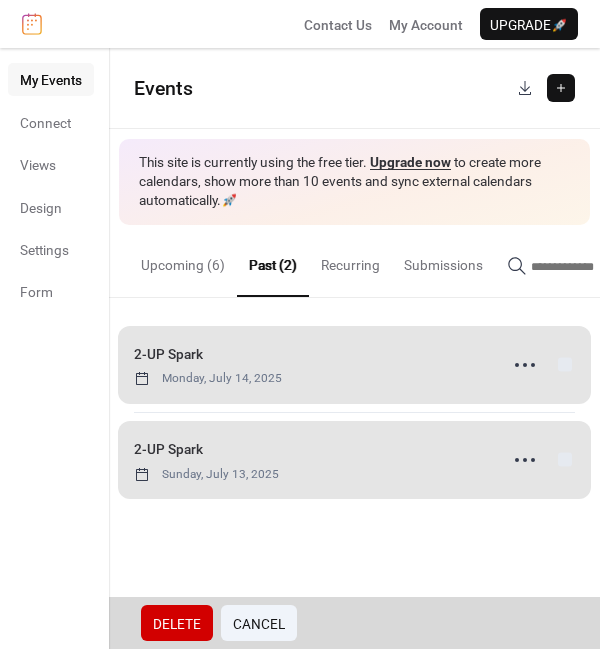 click on "Delete" at bounding box center (177, 624) 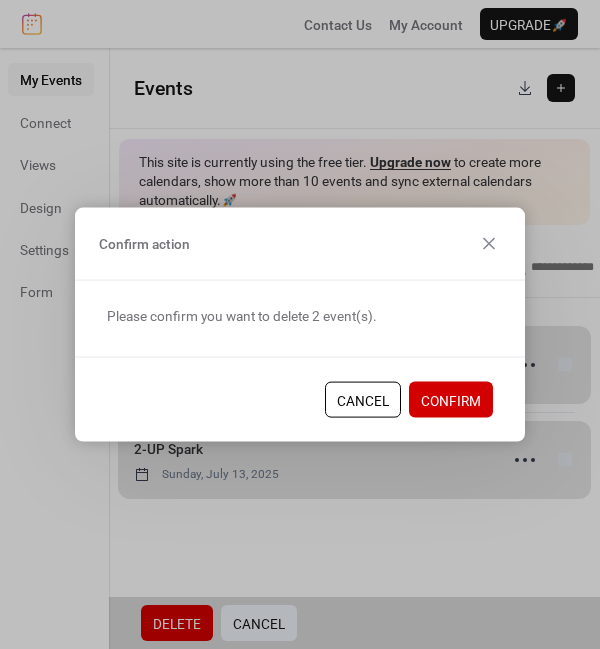 click on "Confirm" at bounding box center [451, 401] 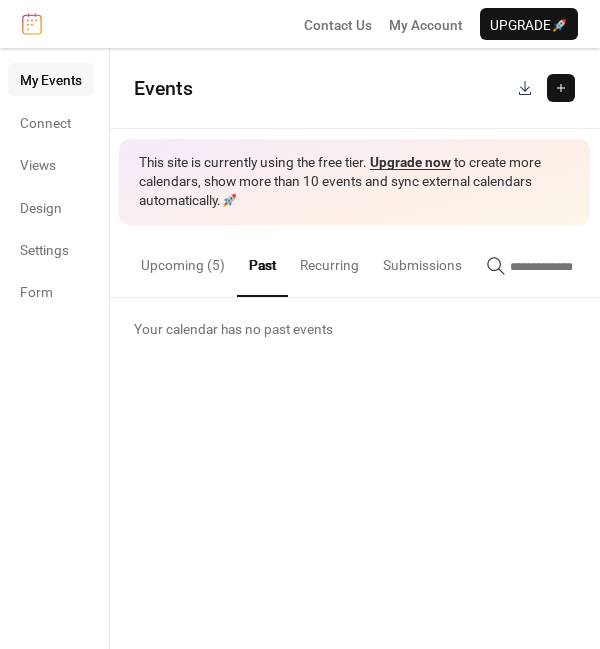 click on "Upcoming (5)" at bounding box center [183, 260] 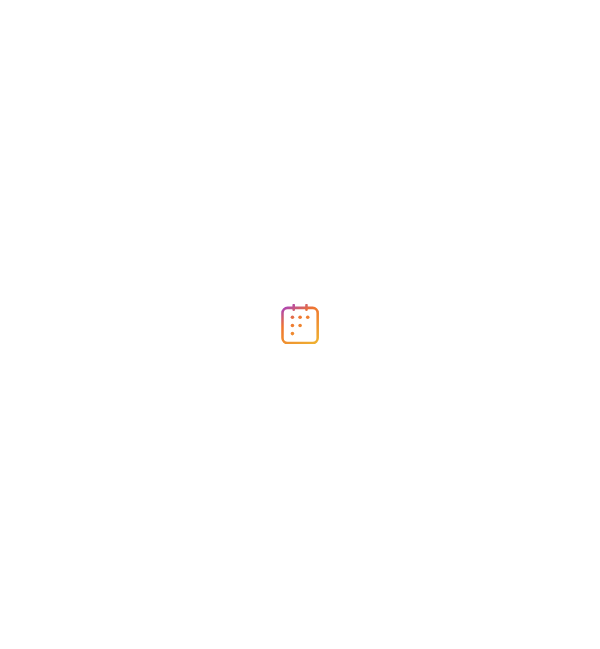 scroll, scrollTop: 0, scrollLeft: 0, axis: both 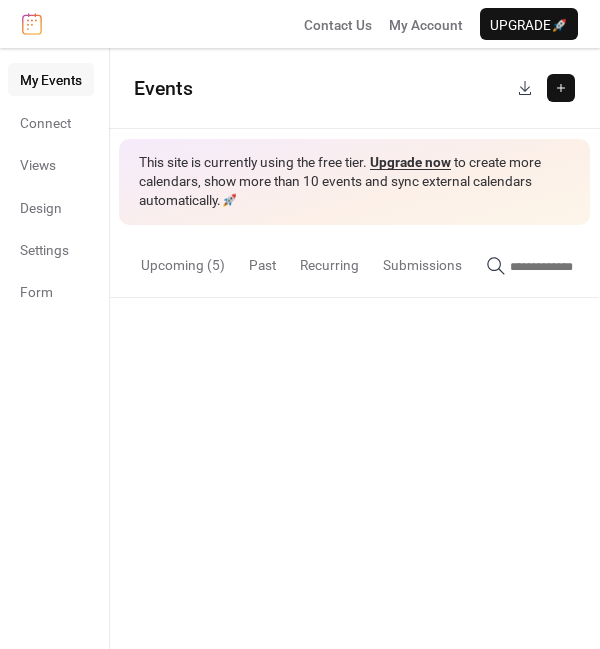 click at bounding box center [561, 88] 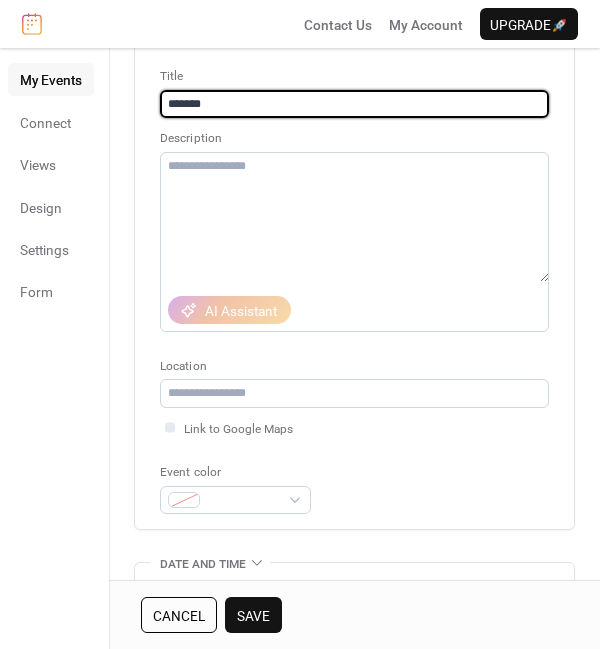 scroll, scrollTop: 159, scrollLeft: 0, axis: vertical 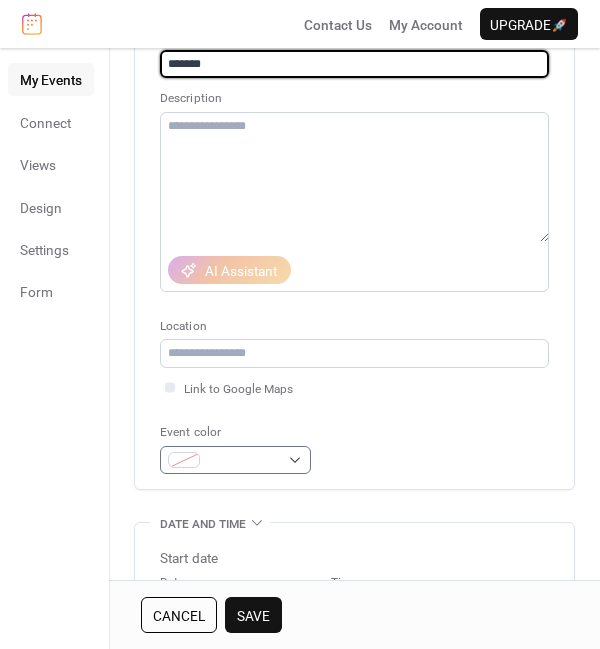type on "*******" 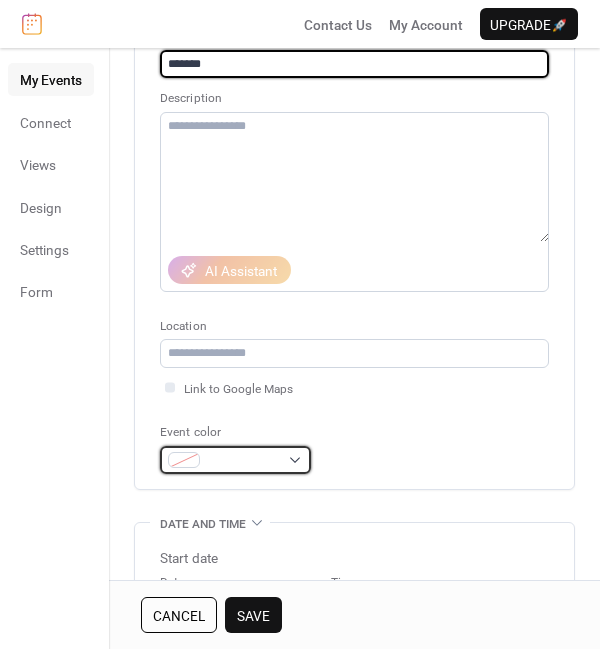 click at bounding box center [235, 460] 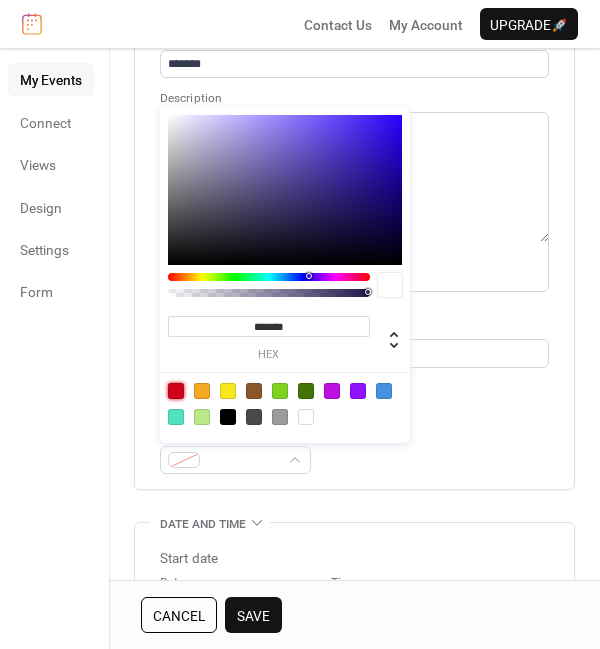 click at bounding box center [176, 391] 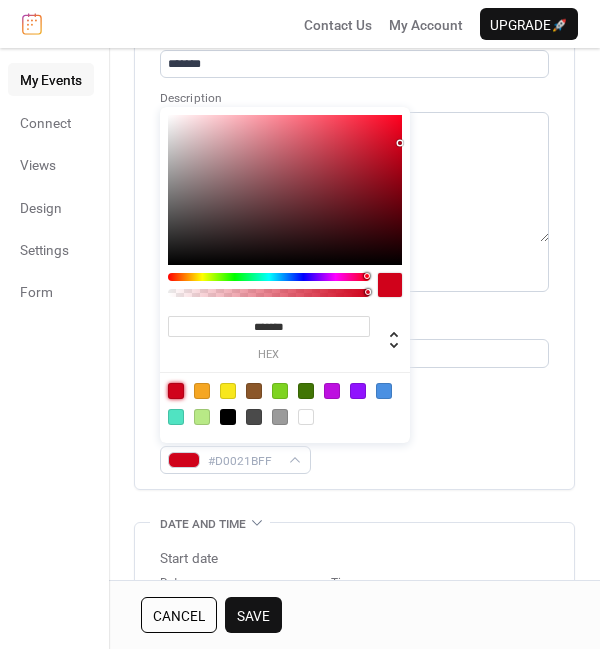 click on "Event color #D0021BFF" at bounding box center (354, 448) 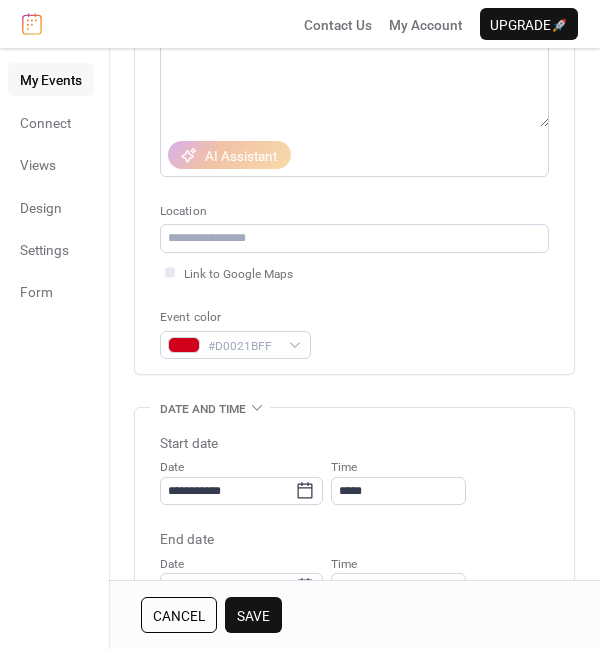 scroll, scrollTop: 279, scrollLeft: 0, axis: vertical 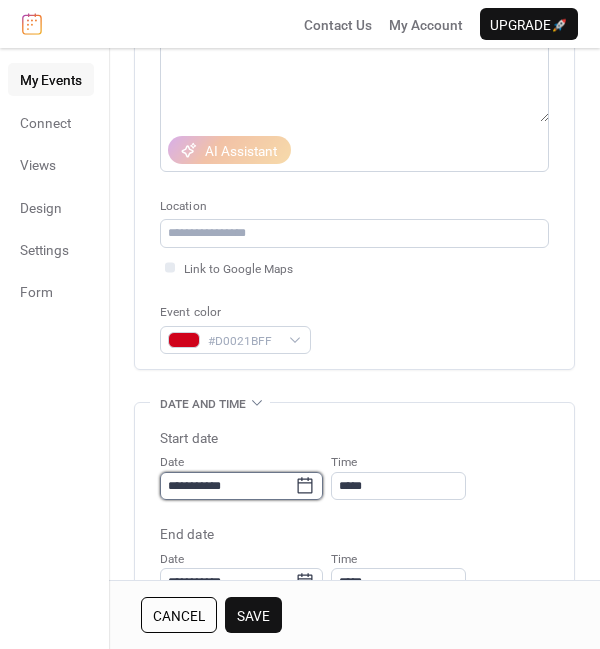 click on "**********" at bounding box center (227, 486) 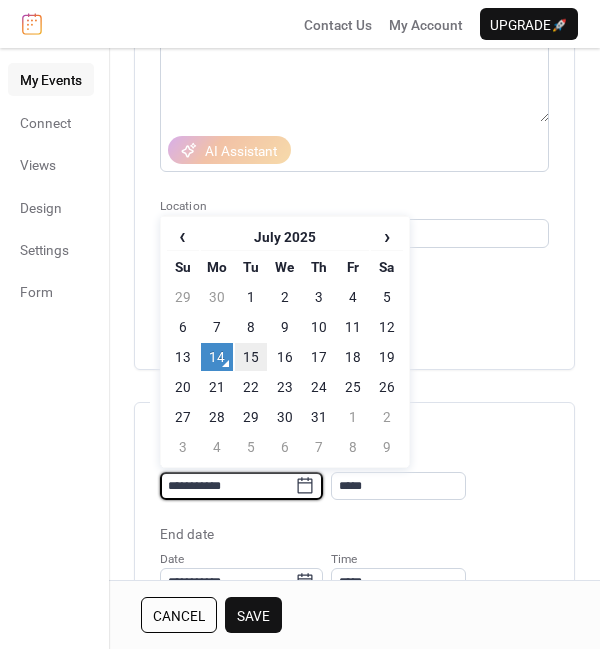 click on "15" at bounding box center [251, 357] 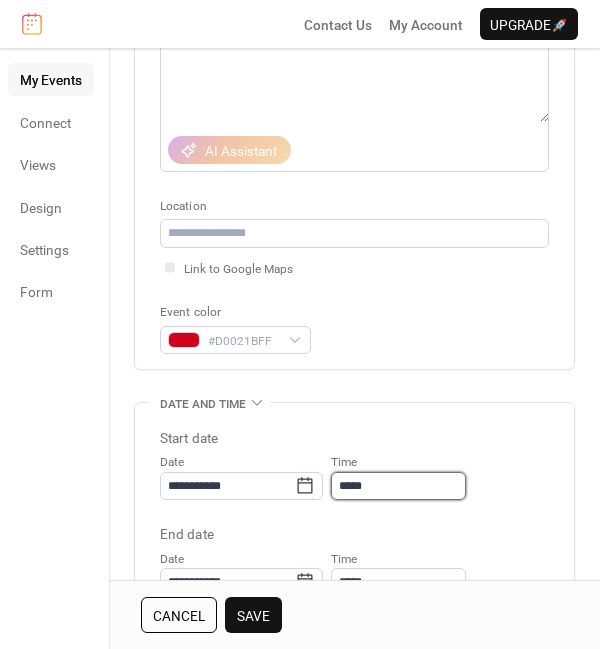 click on "*****" at bounding box center [398, 486] 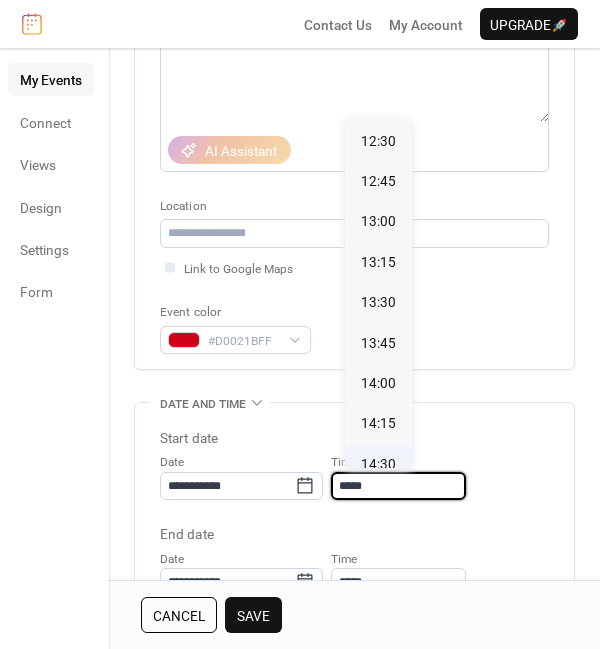 scroll, scrollTop: 2041, scrollLeft: 0, axis: vertical 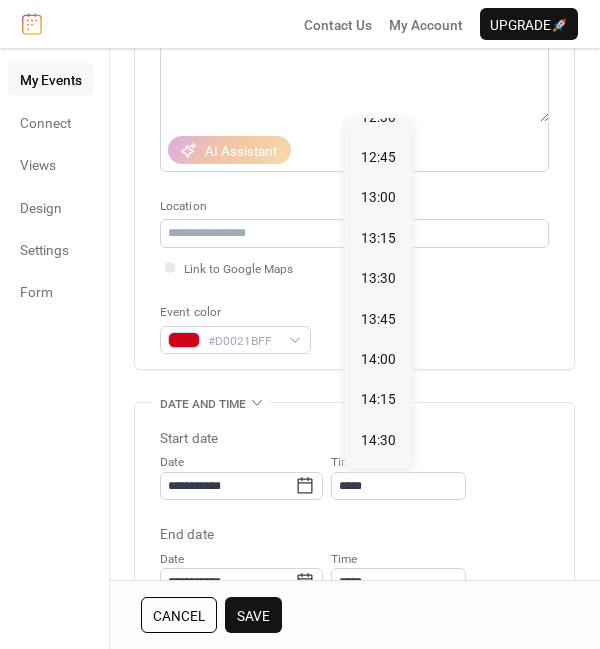 click on "15:00" at bounding box center [378, 521] 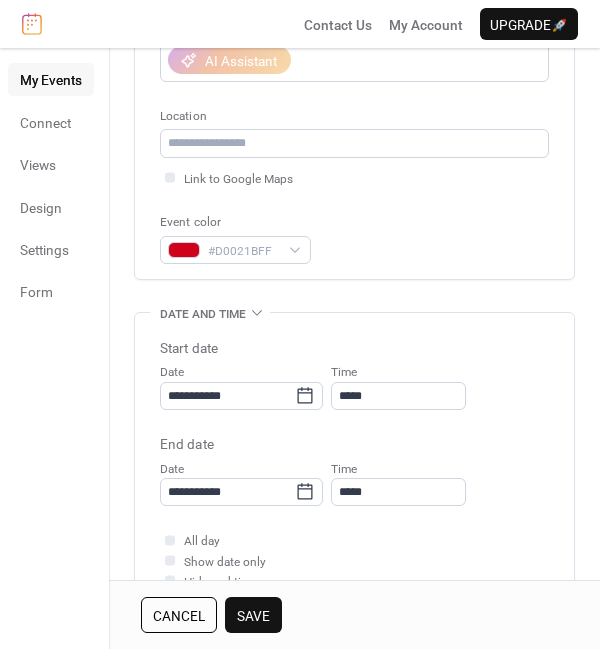 scroll, scrollTop: 370, scrollLeft: 0, axis: vertical 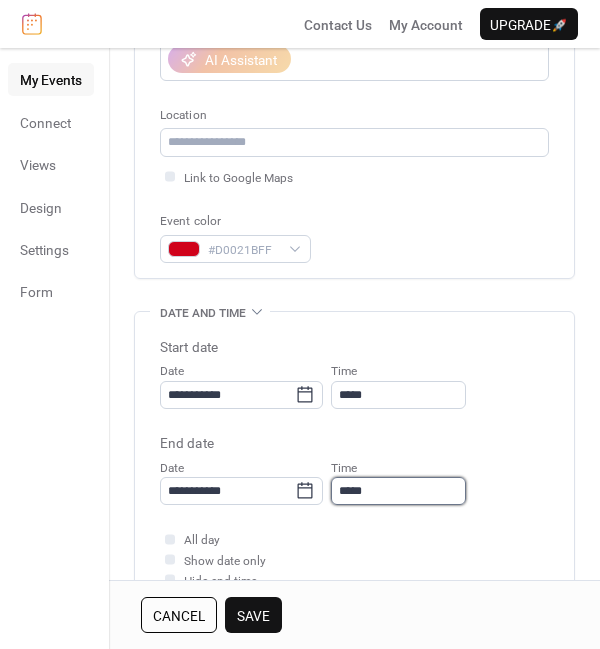 click on "*****" at bounding box center (398, 491) 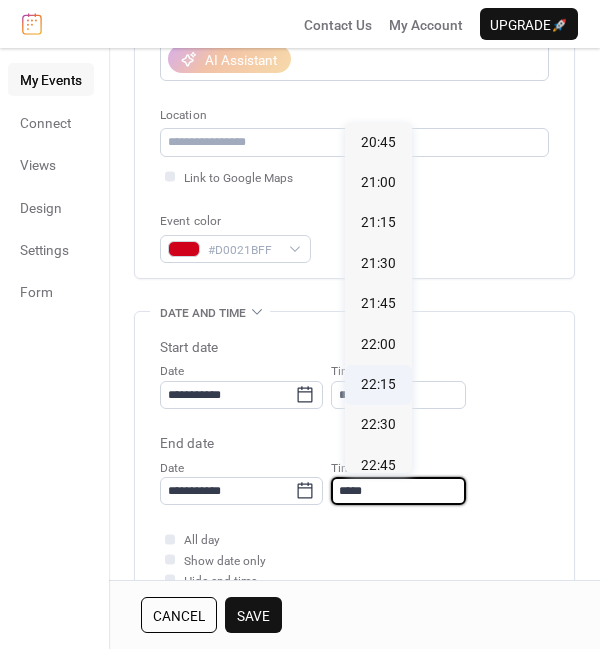 scroll, scrollTop: 896, scrollLeft: 0, axis: vertical 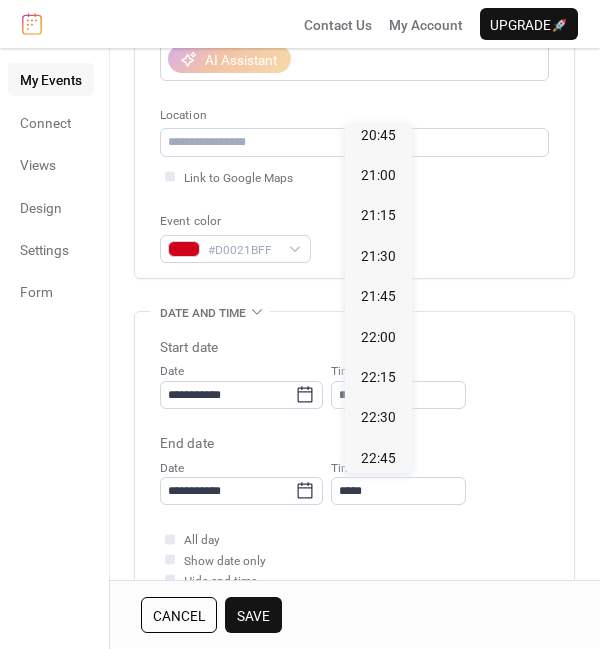 click on "23:00" at bounding box center [378, 498] 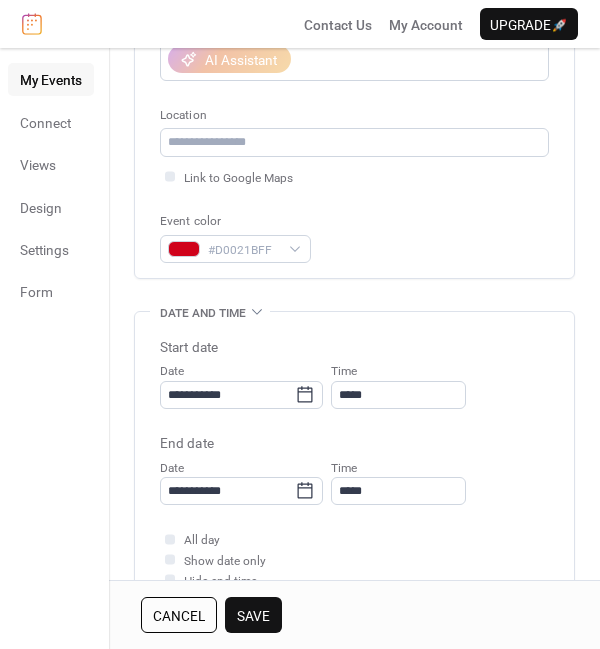 click on "Save" at bounding box center (253, 615) 